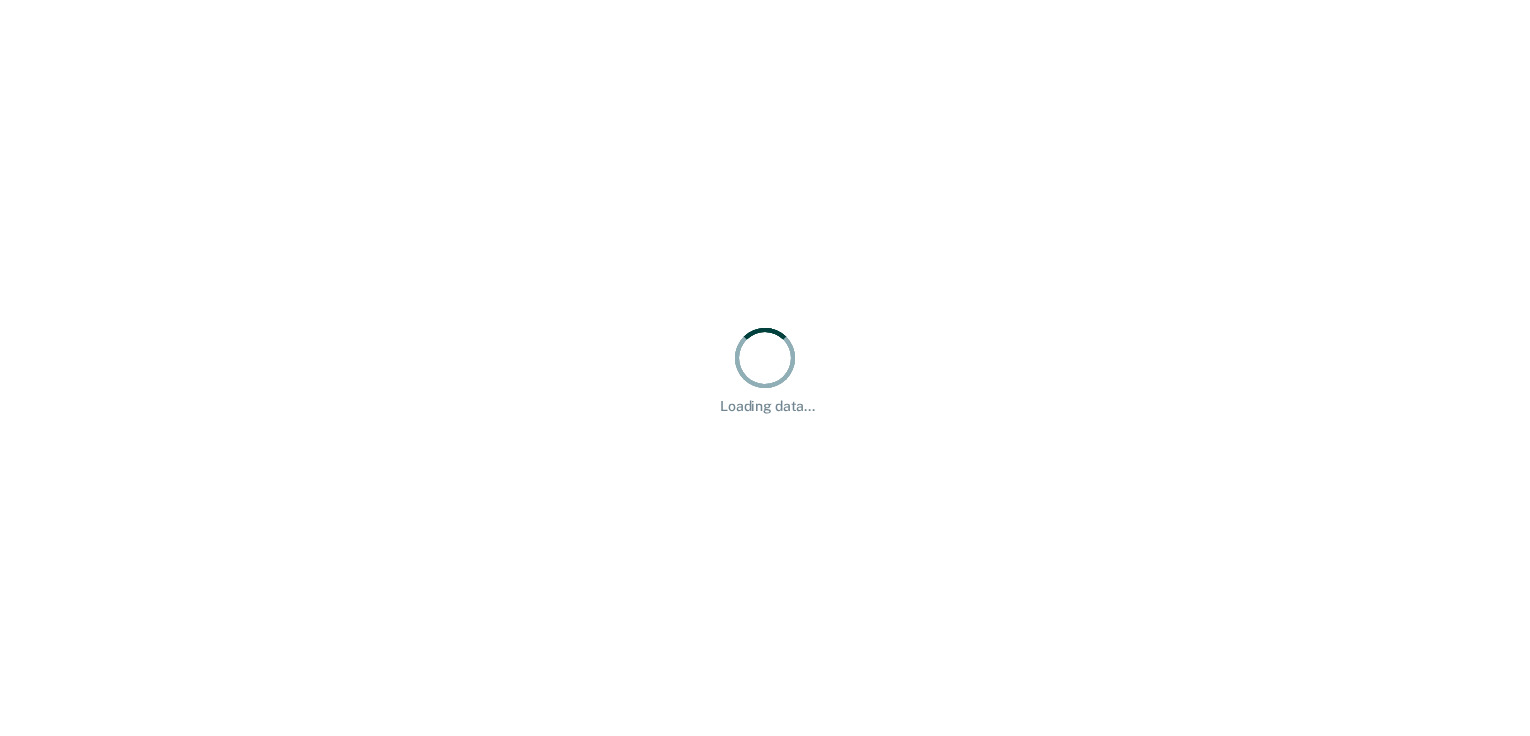 scroll, scrollTop: 0, scrollLeft: 0, axis: both 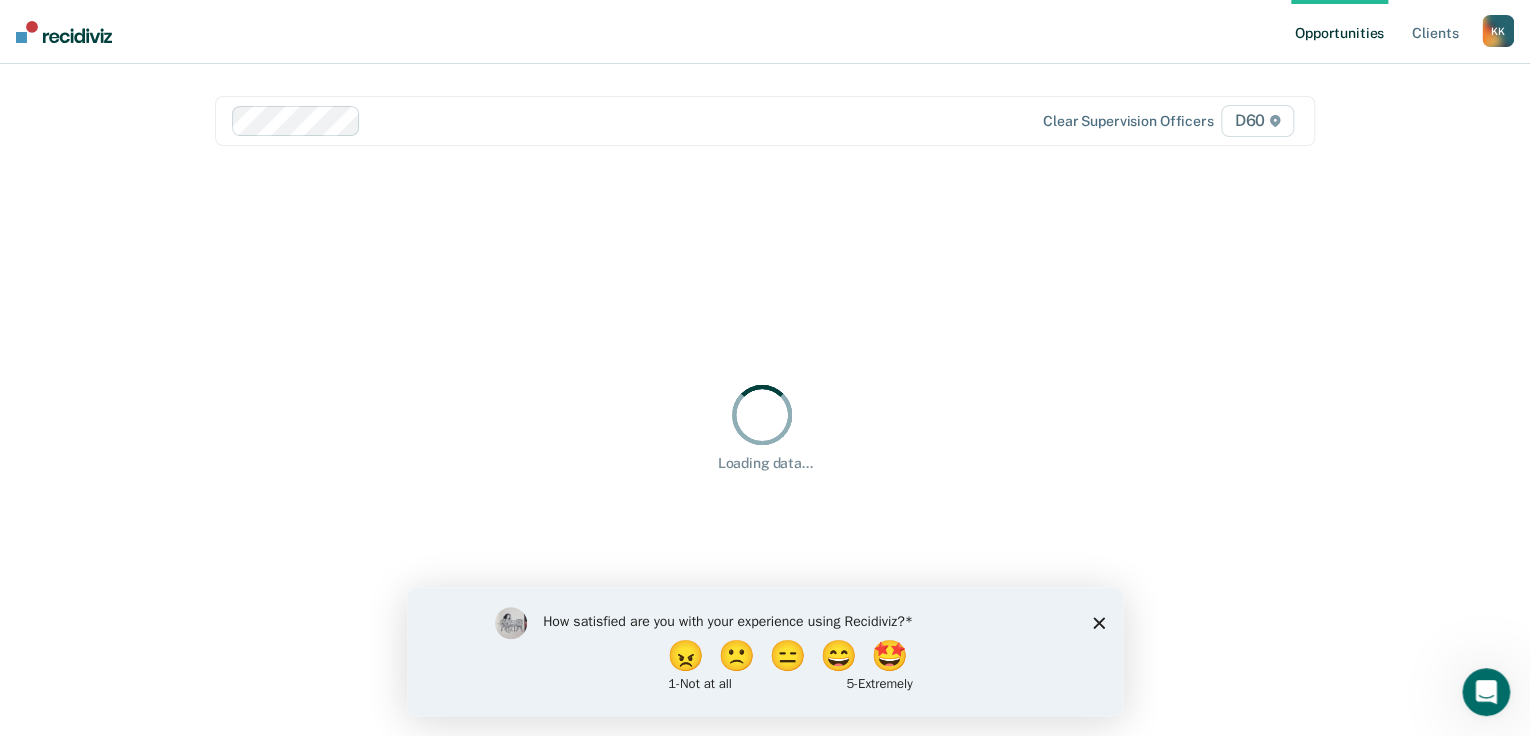 click on "How satisfied are you with your experience using Recidiviz? 😠 🙁 😑 😄 🤩 1  -  Not at all 5  -  Extremely" at bounding box center [765, 650] 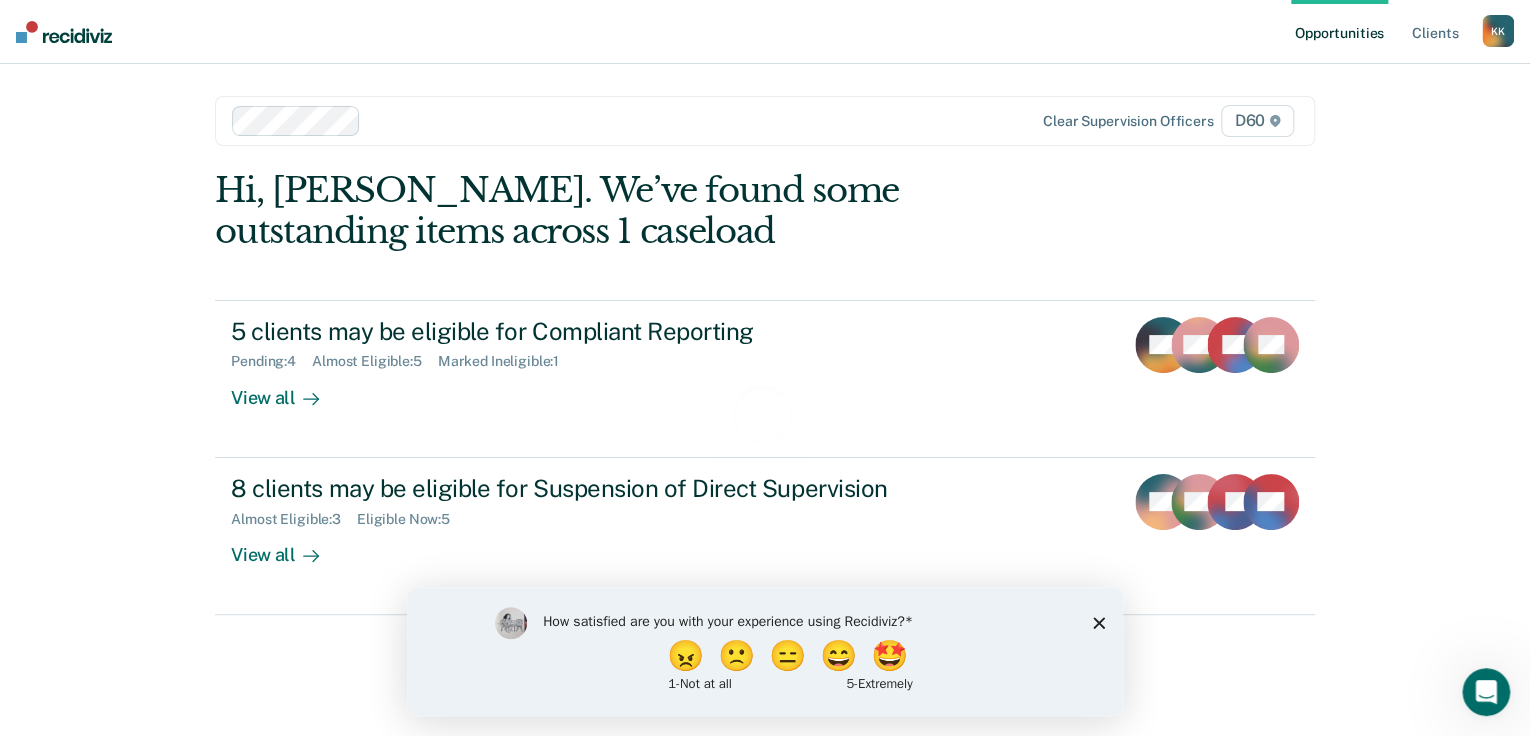 click 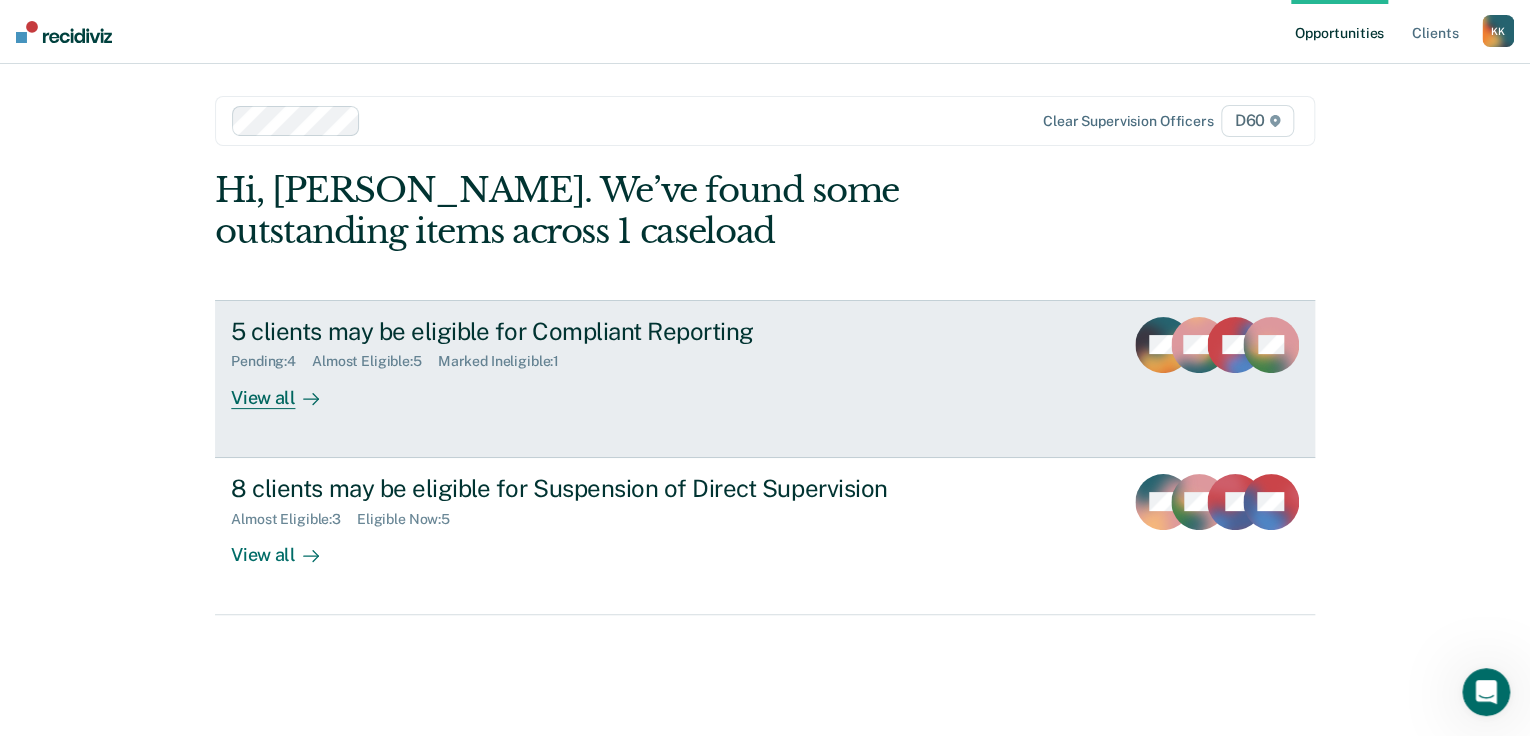 click on "View all" at bounding box center [287, 389] 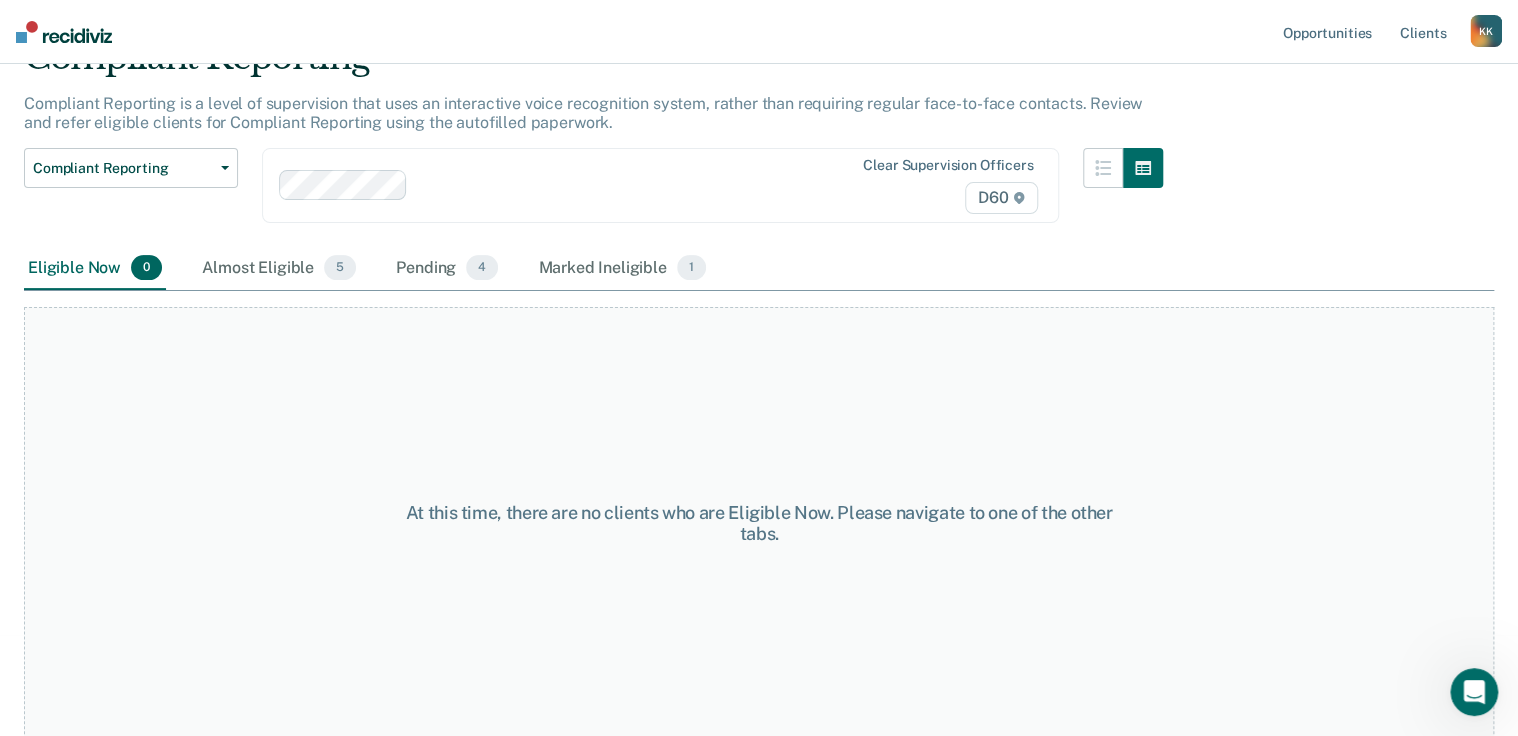 scroll, scrollTop: 102, scrollLeft: 0, axis: vertical 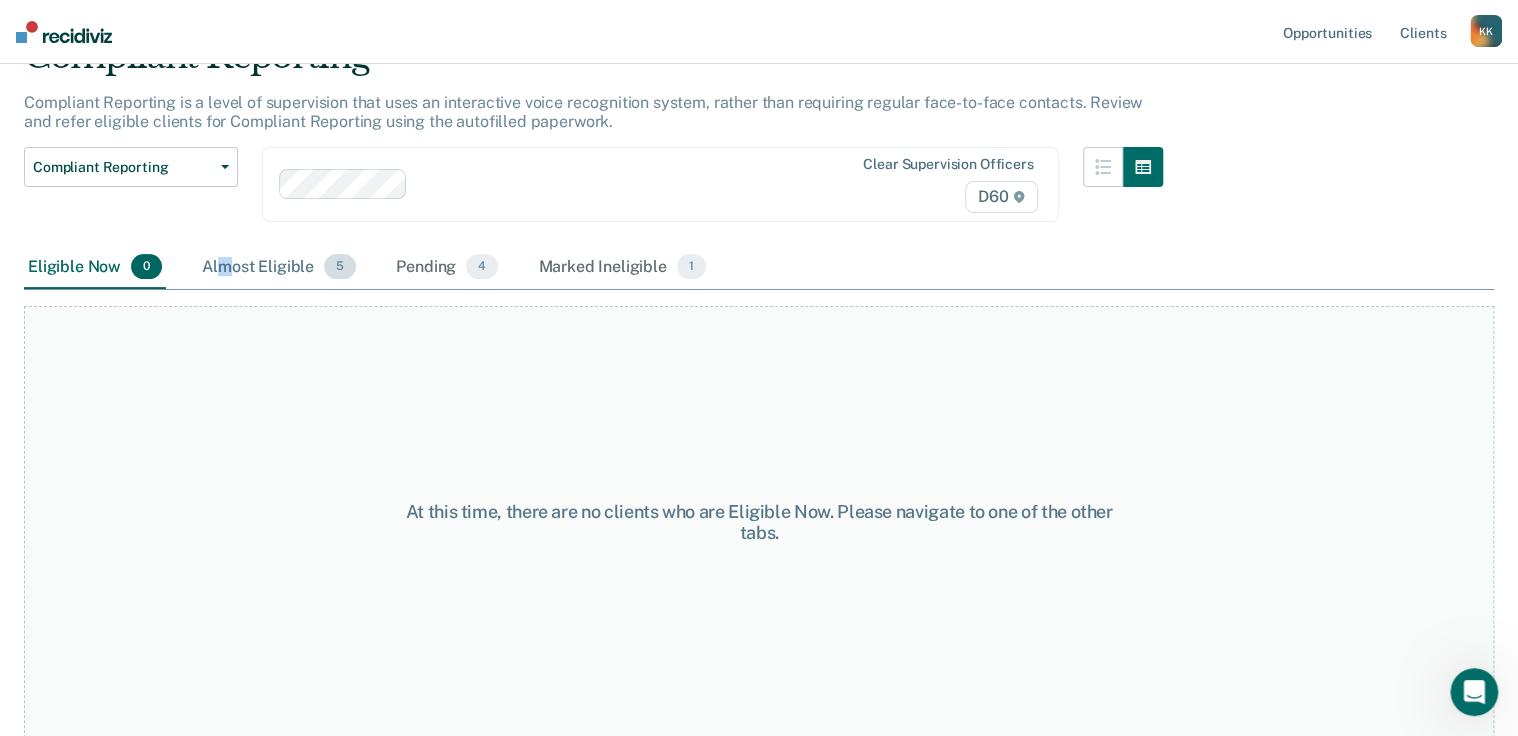 click on "Almost Eligible 5" at bounding box center [279, 268] 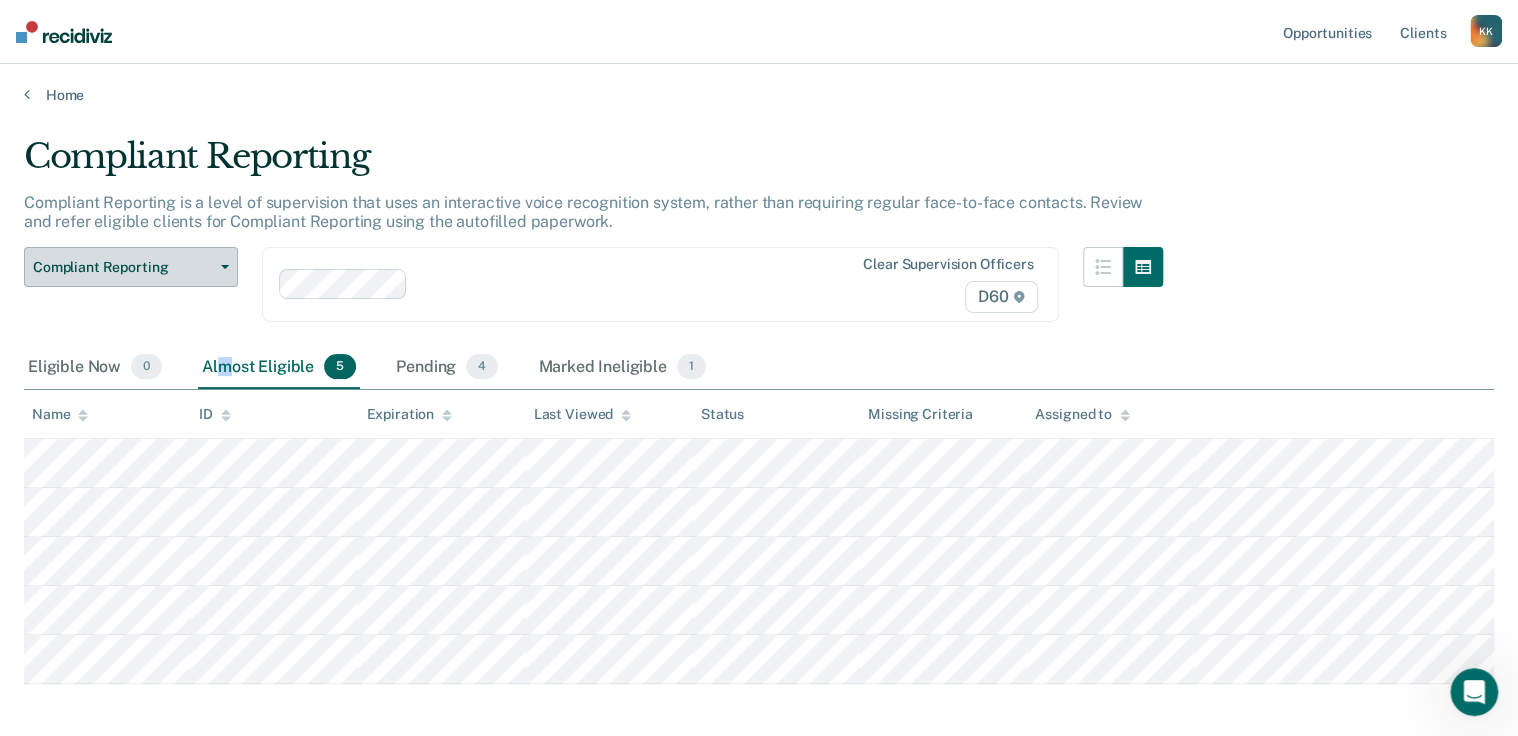 scroll, scrollTop: 0, scrollLeft: 0, axis: both 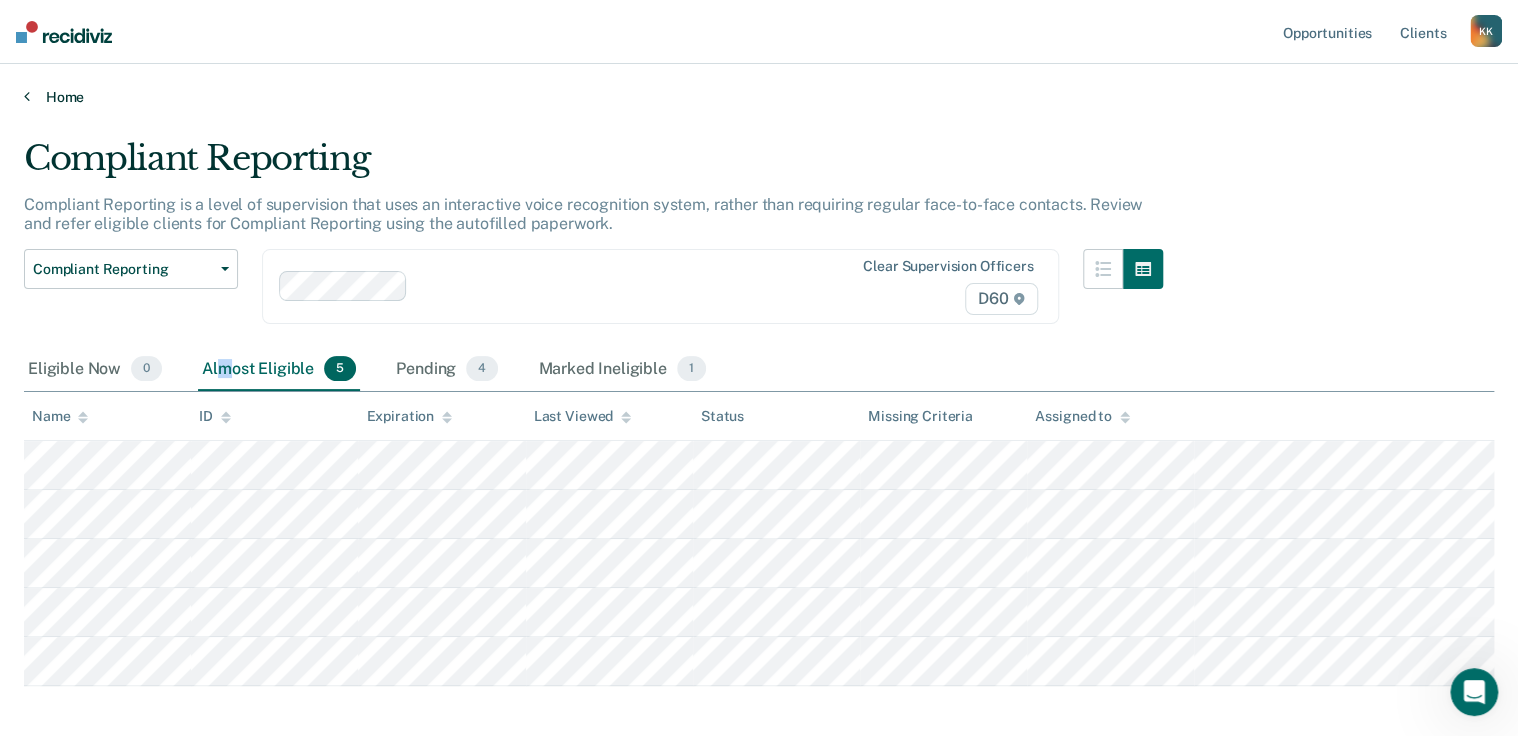 click on "Home" at bounding box center [759, 97] 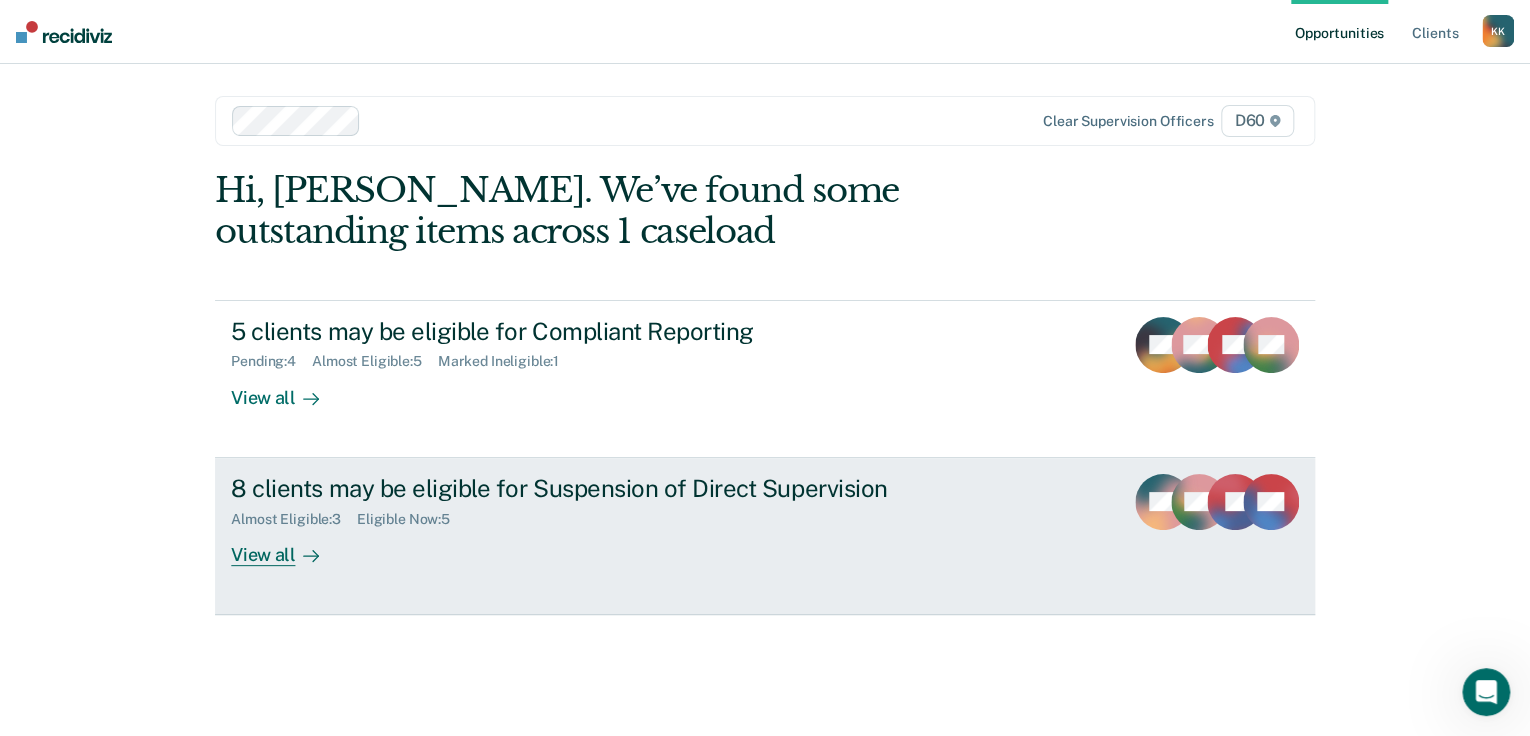 click on "8 clients may be eligible for Suspension of Direct Supervision Almost Eligible :  3 Eligible Now :  5 View all   SH WP BJ + 5" at bounding box center [765, 536] 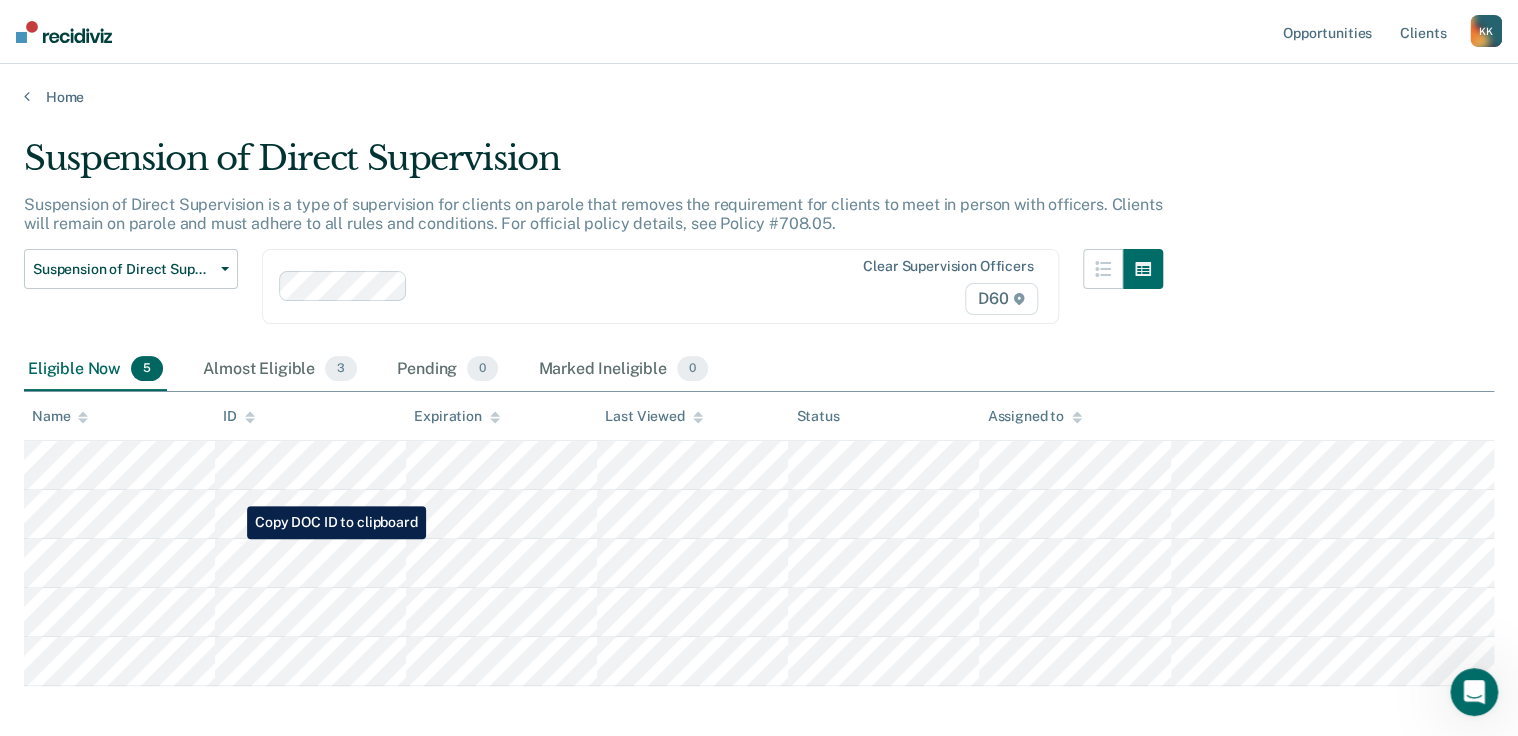 scroll, scrollTop: 92, scrollLeft: 0, axis: vertical 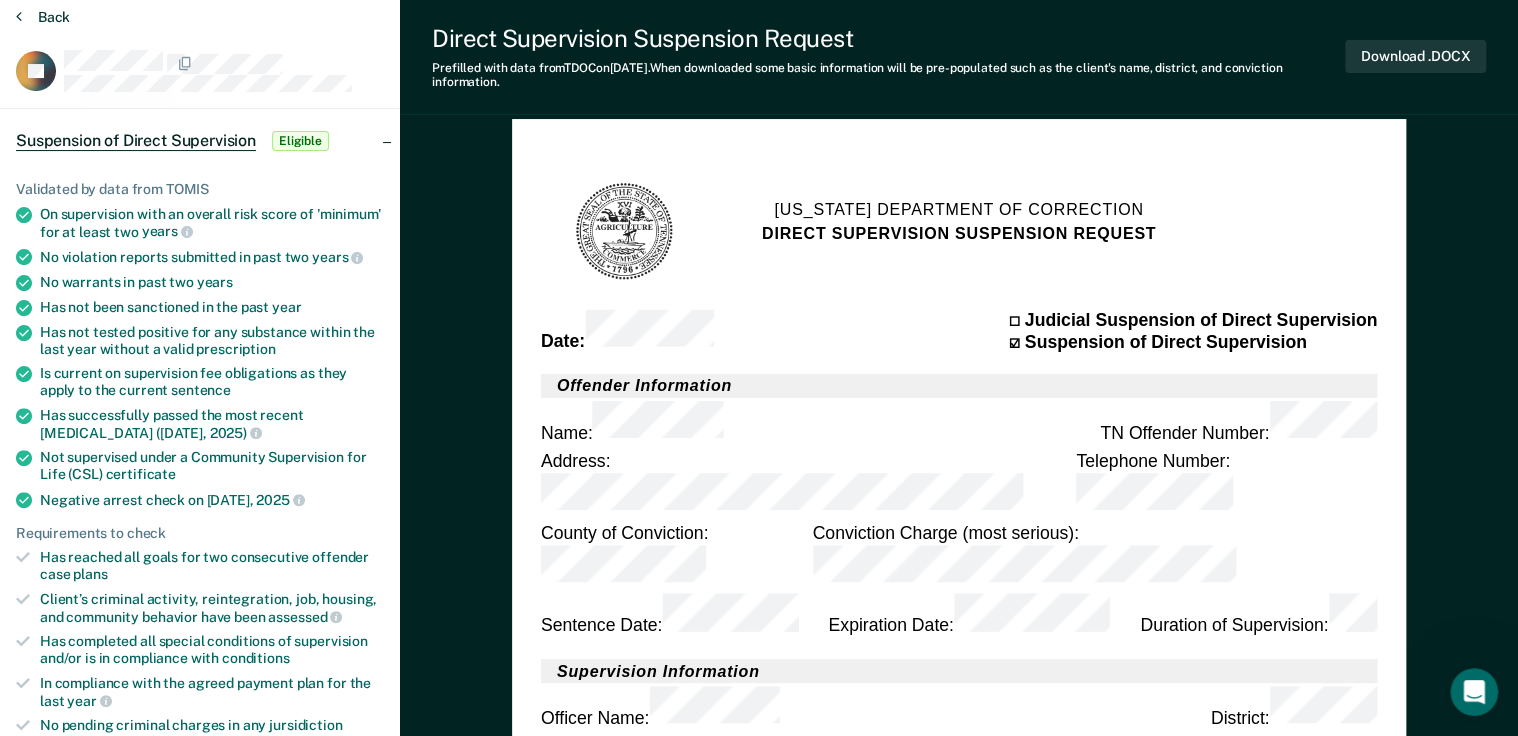 click on "Back" at bounding box center [43, 17] 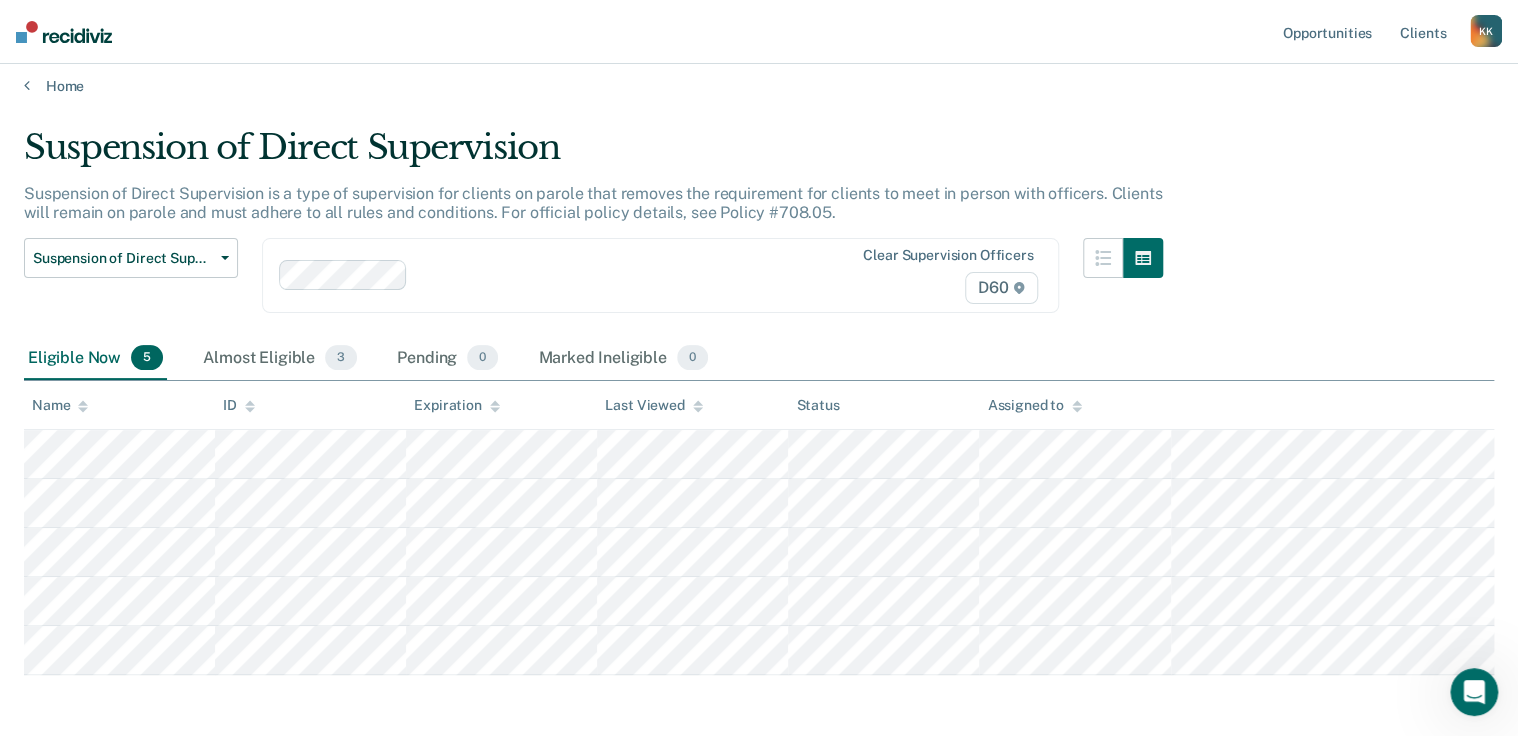 scroll, scrollTop: 0, scrollLeft: 0, axis: both 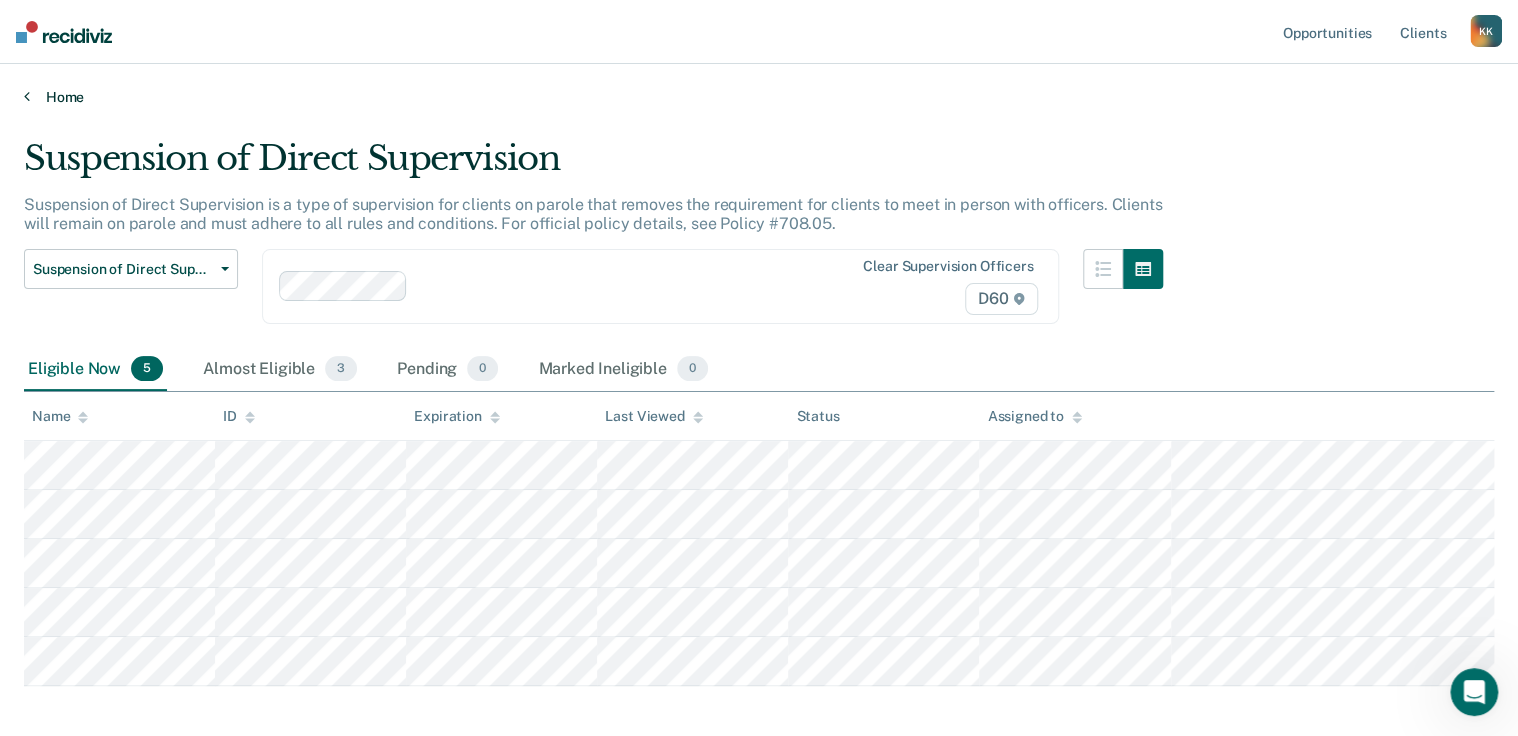 click on "Home" at bounding box center [759, 97] 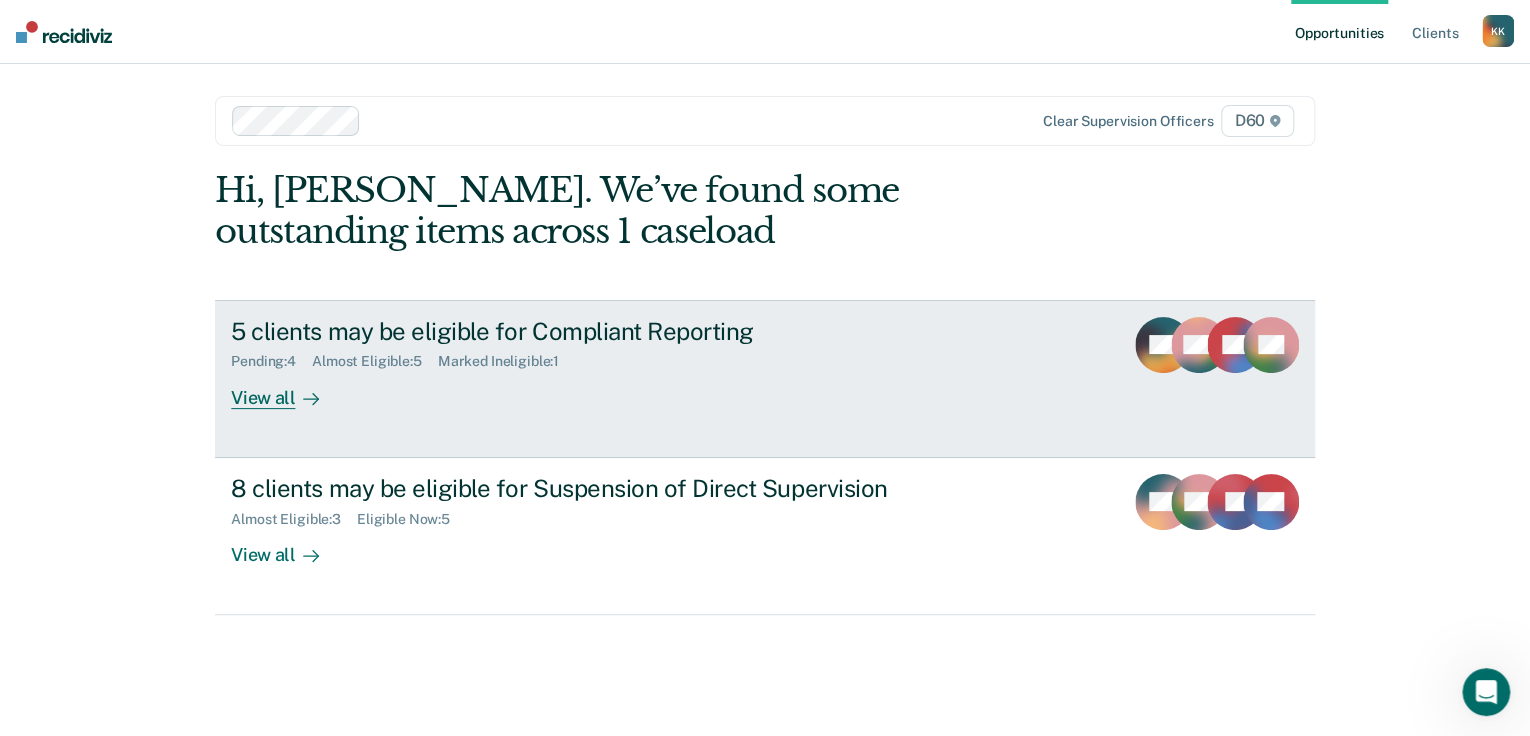 click on "5 clients may be eligible for Compliant Reporting Pending :  4 Almost Eligible :  5 Marked Ineligible :  1 View all" at bounding box center (606, 363) 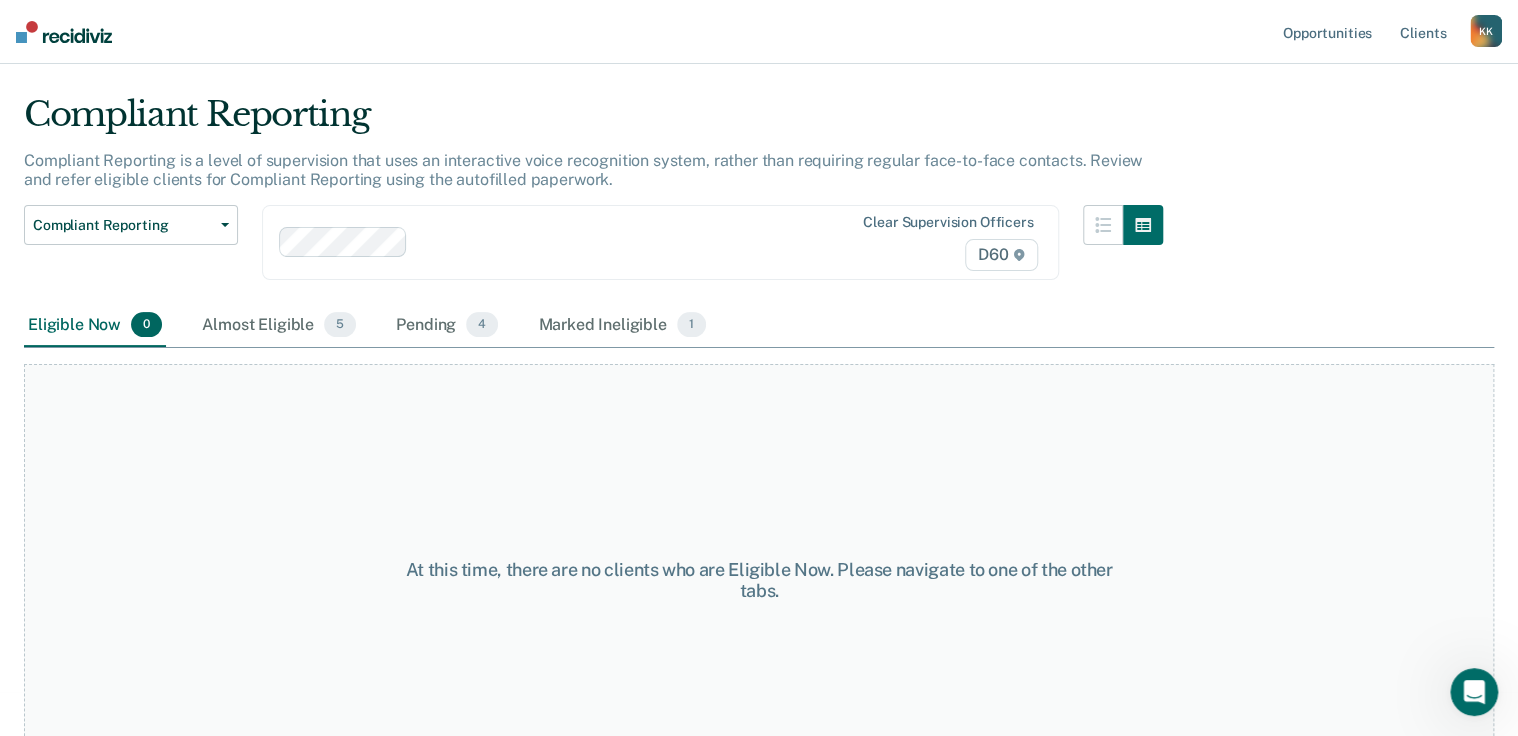 scroll, scrollTop: 80, scrollLeft: 0, axis: vertical 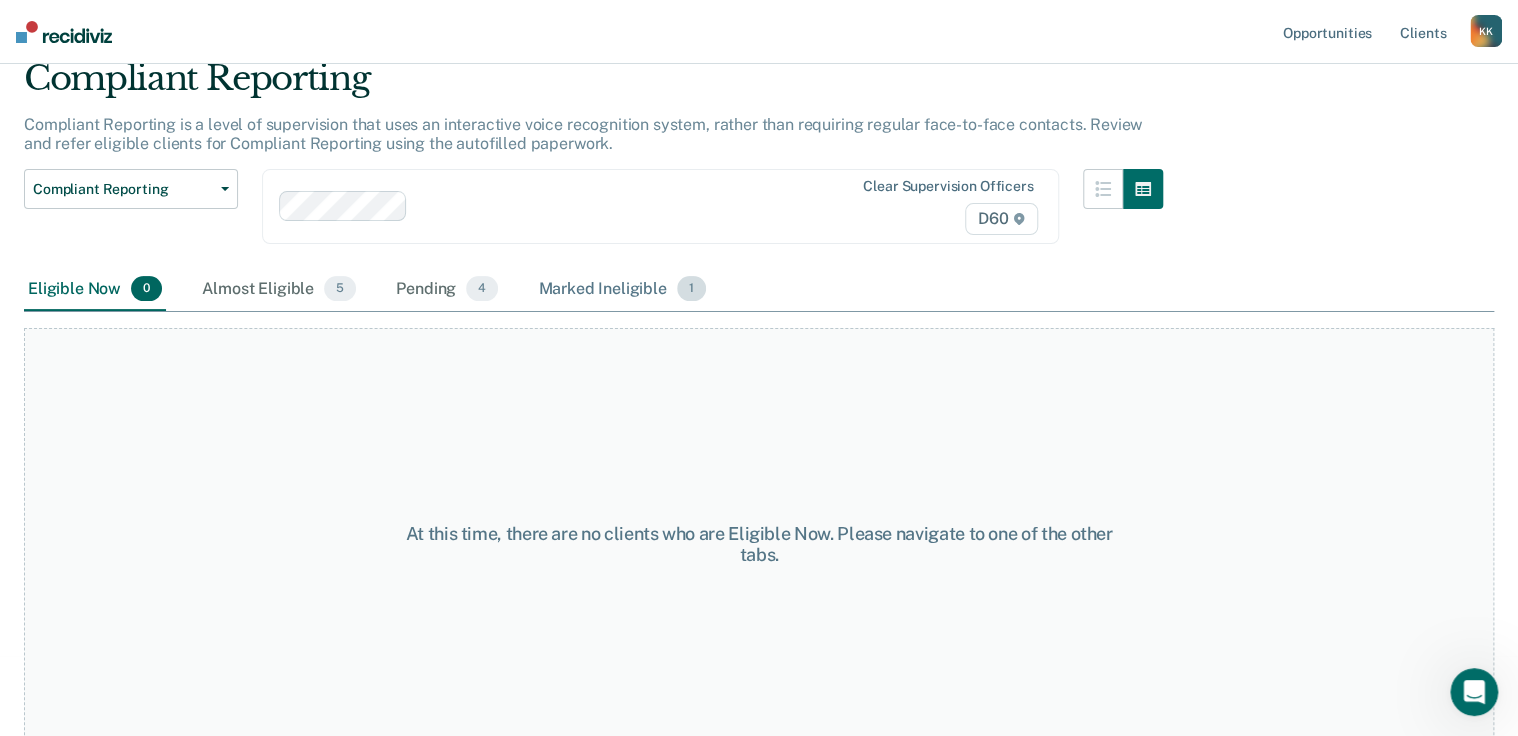 click on "Marked Ineligible 1" at bounding box center (622, 290) 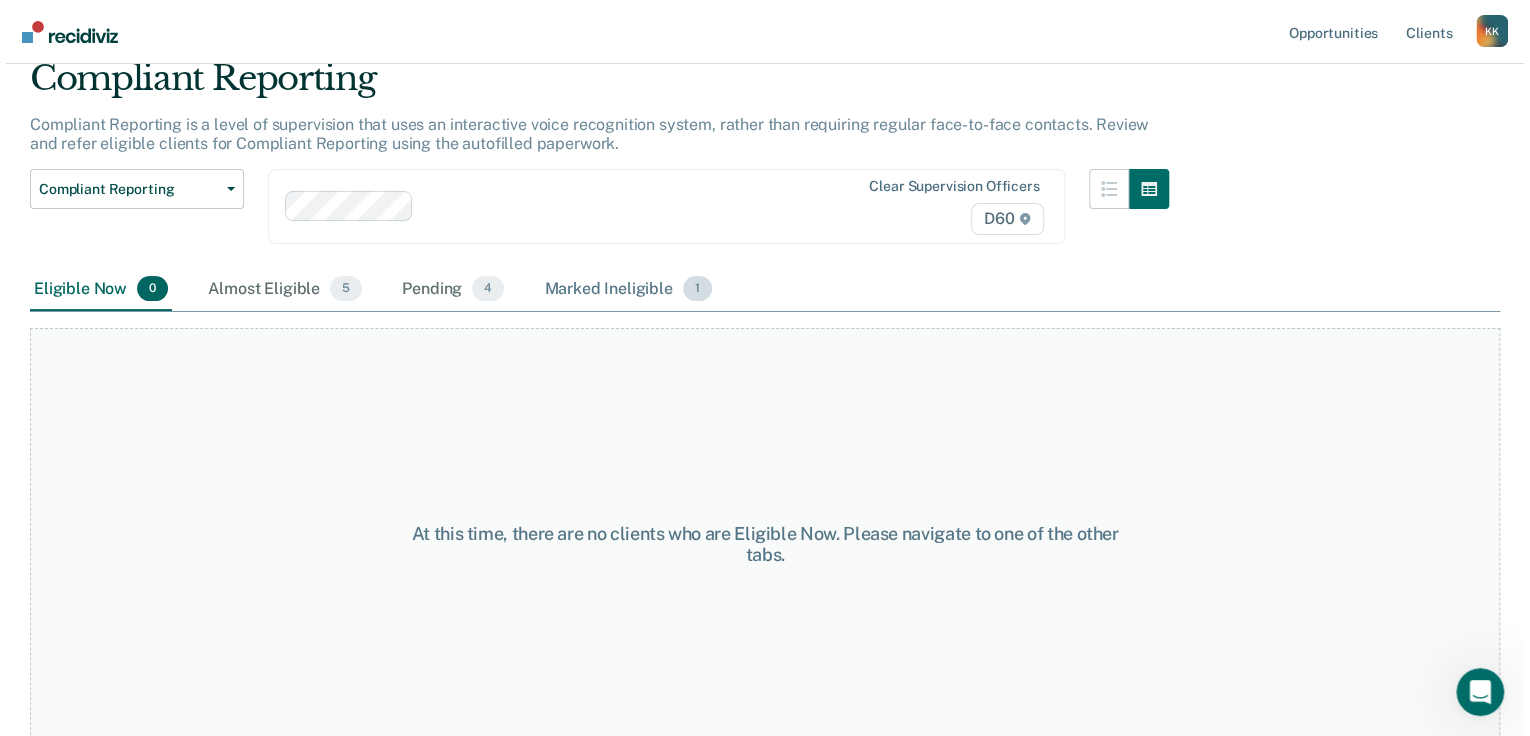 scroll, scrollTop: 0, scrollLeft: 0, axis: both 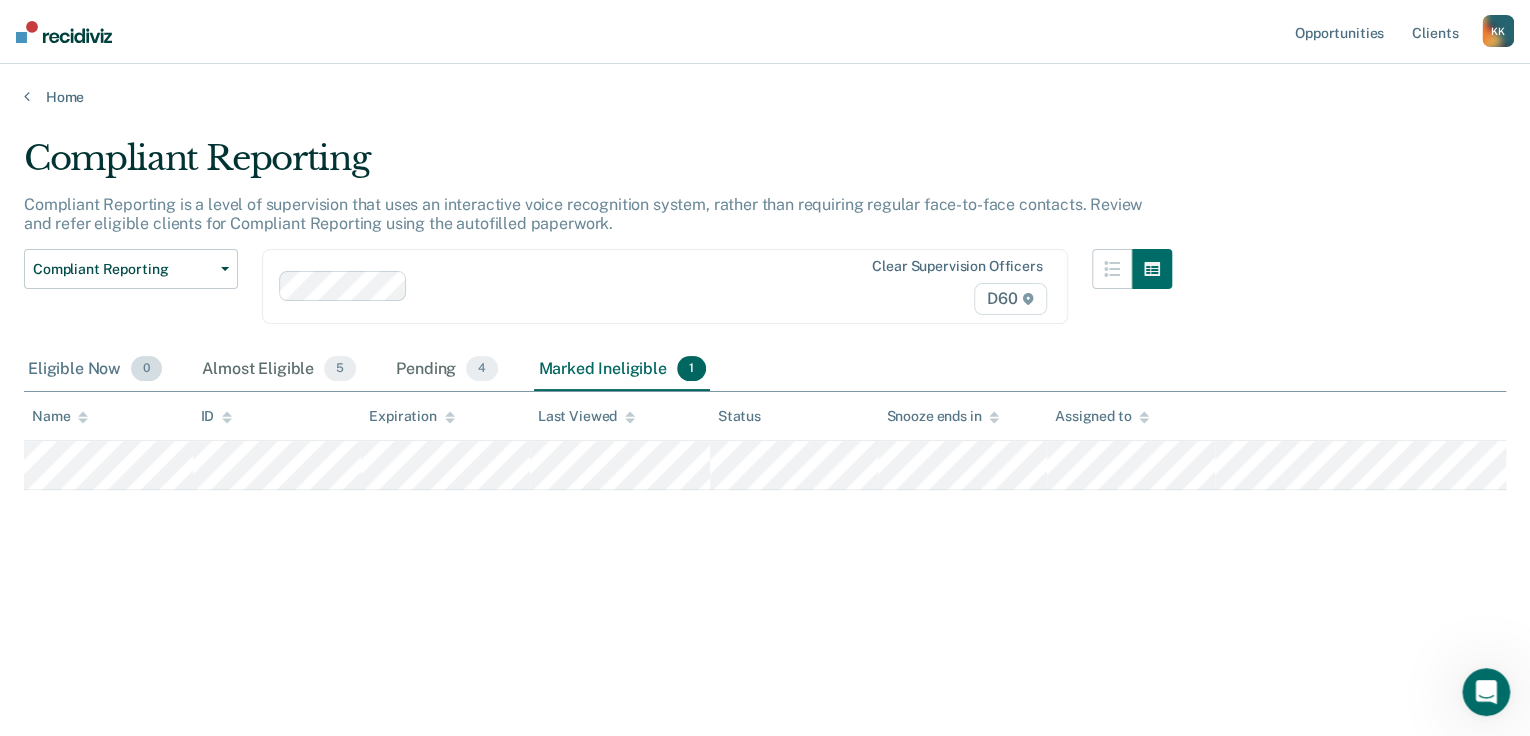 click on "Eligible Now 0" at bounding box center [95, 370] 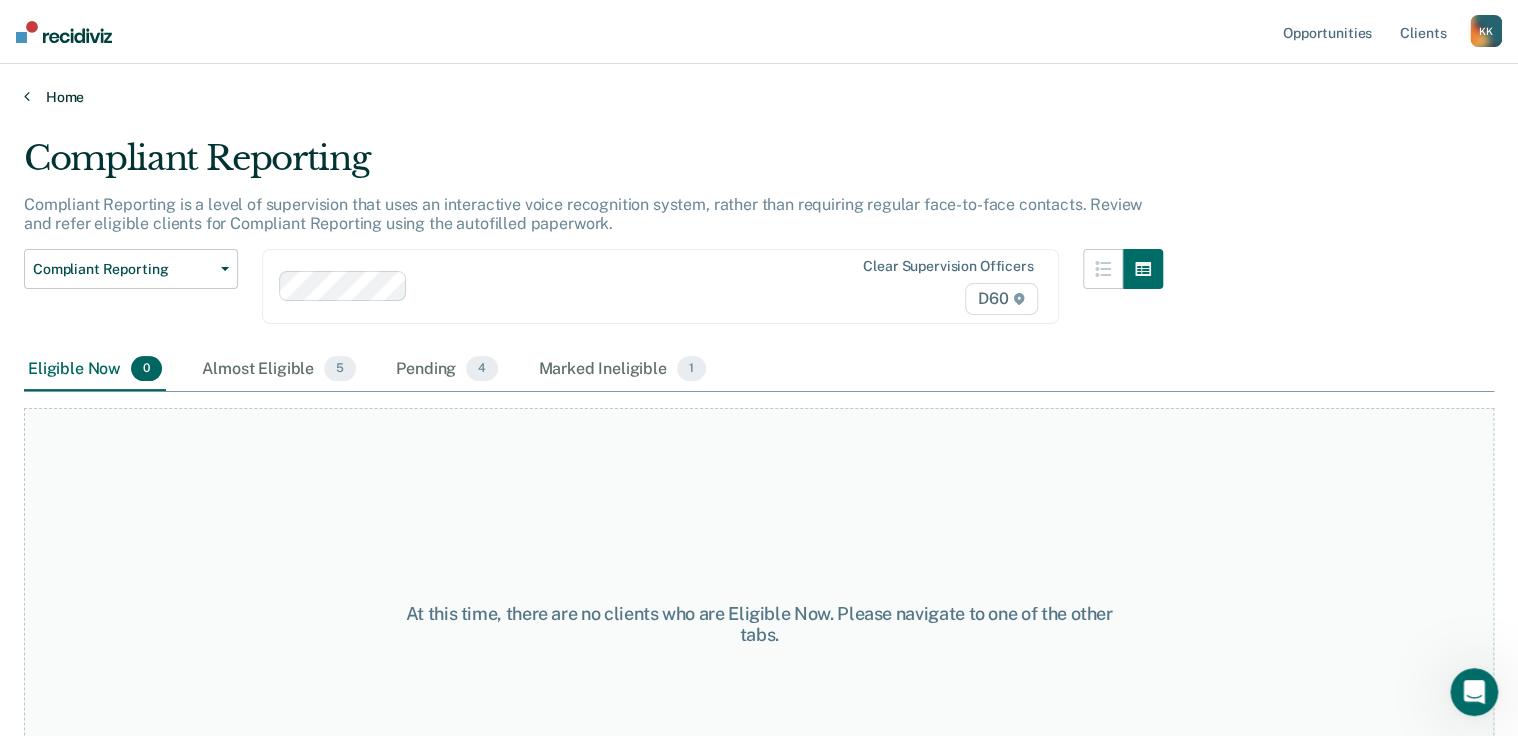 click on "Home" at bounding box center (759, 97) 